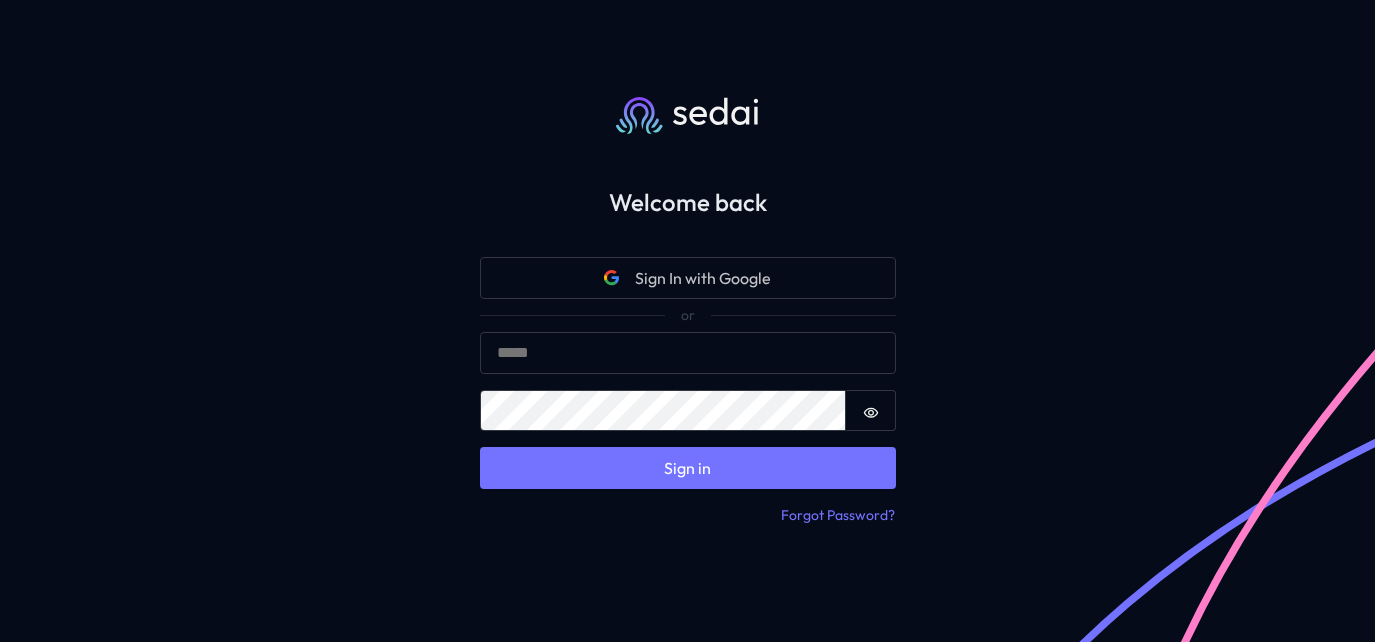 scroll, scrollTop: 0, scrollLeft: 0, axis: both 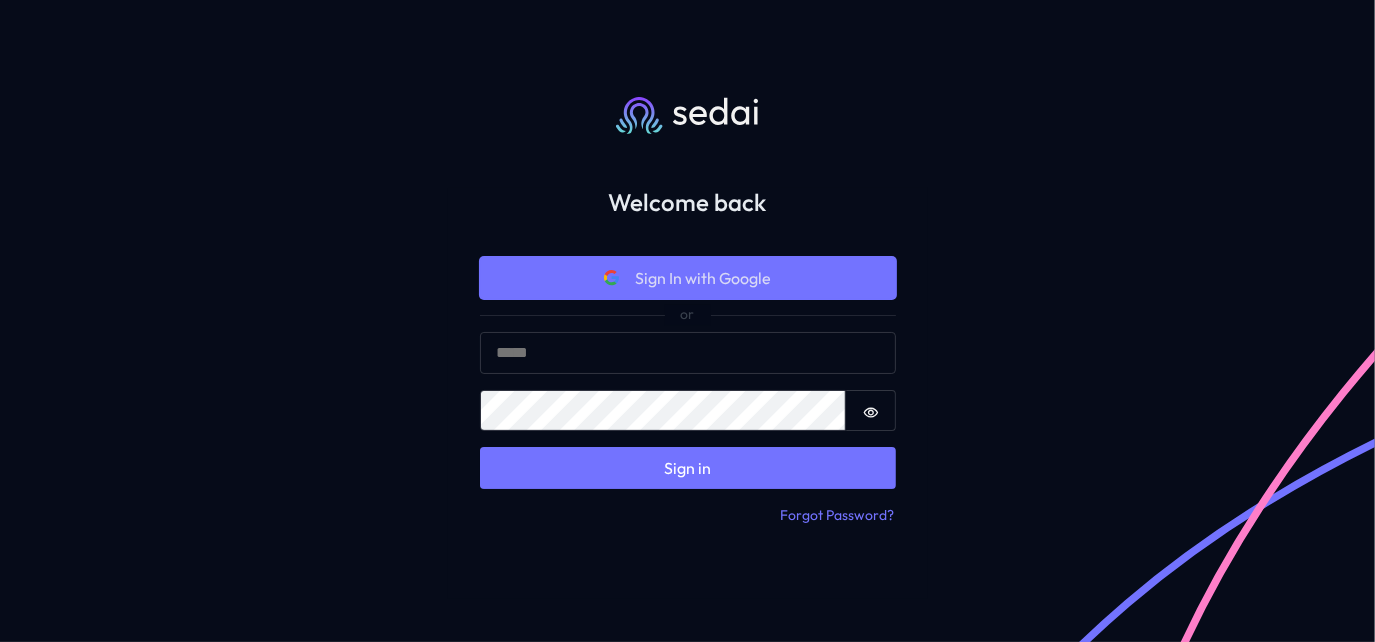 click on "Sign In with Google" at bounding box center [703, 278] 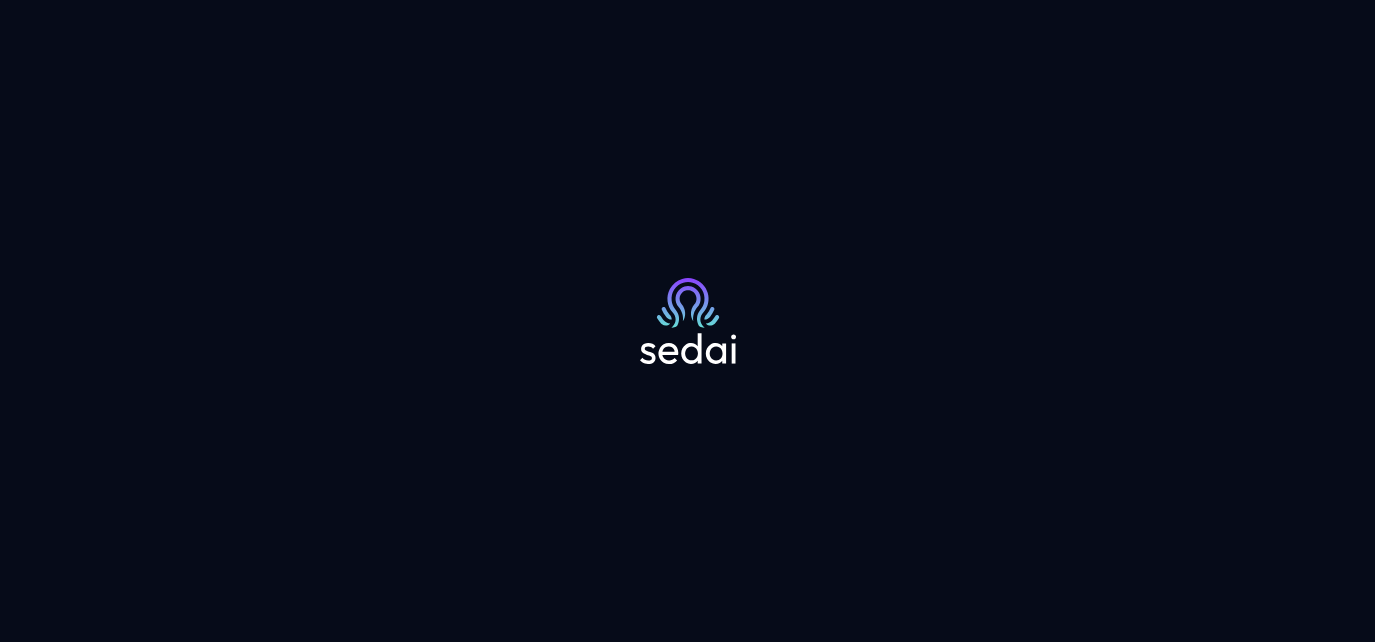 scroll, scrollTop: 0, scrollLeft: 0, axis: both 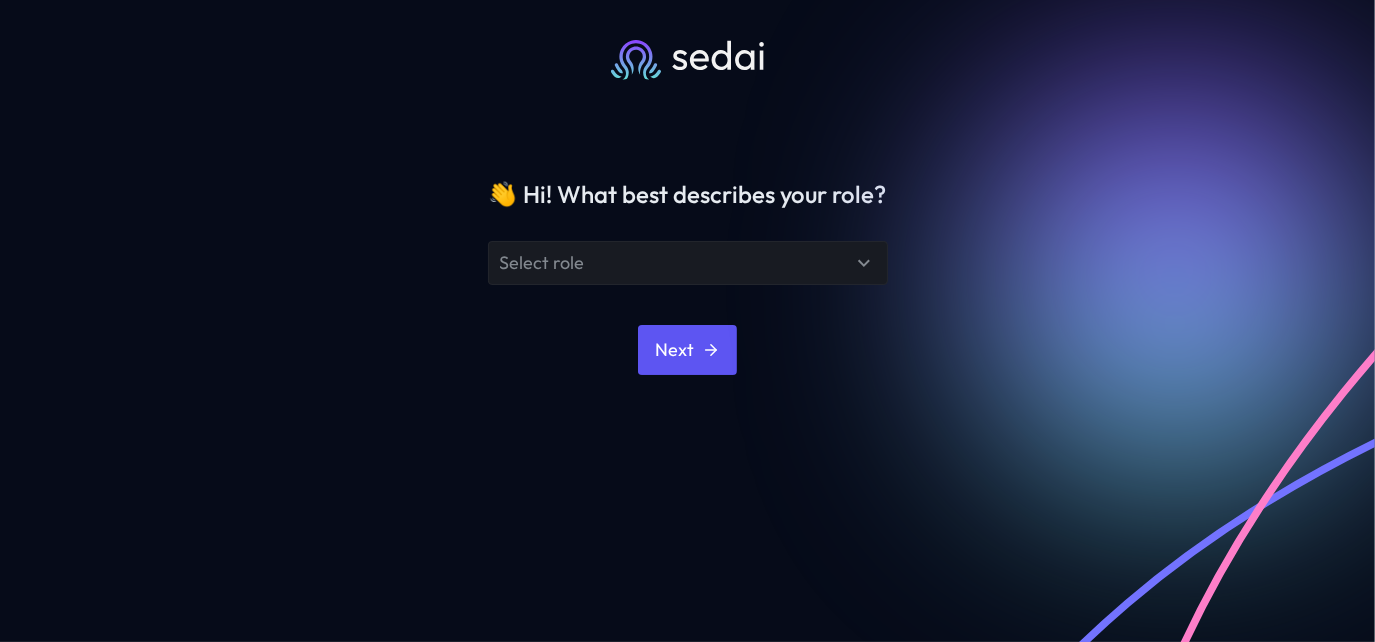 click on "Select role" at bounding box center [676, 262] 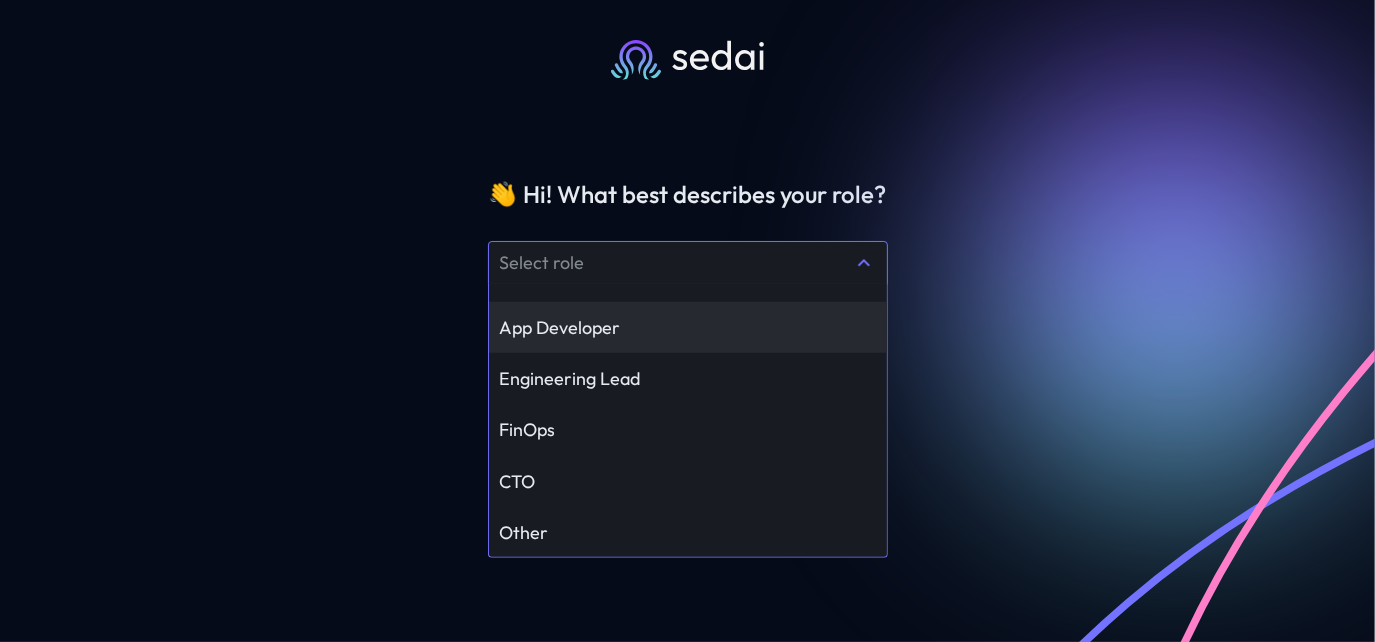 scroll, scrollTop: 189, scrollLeft: 0, axis: vertical 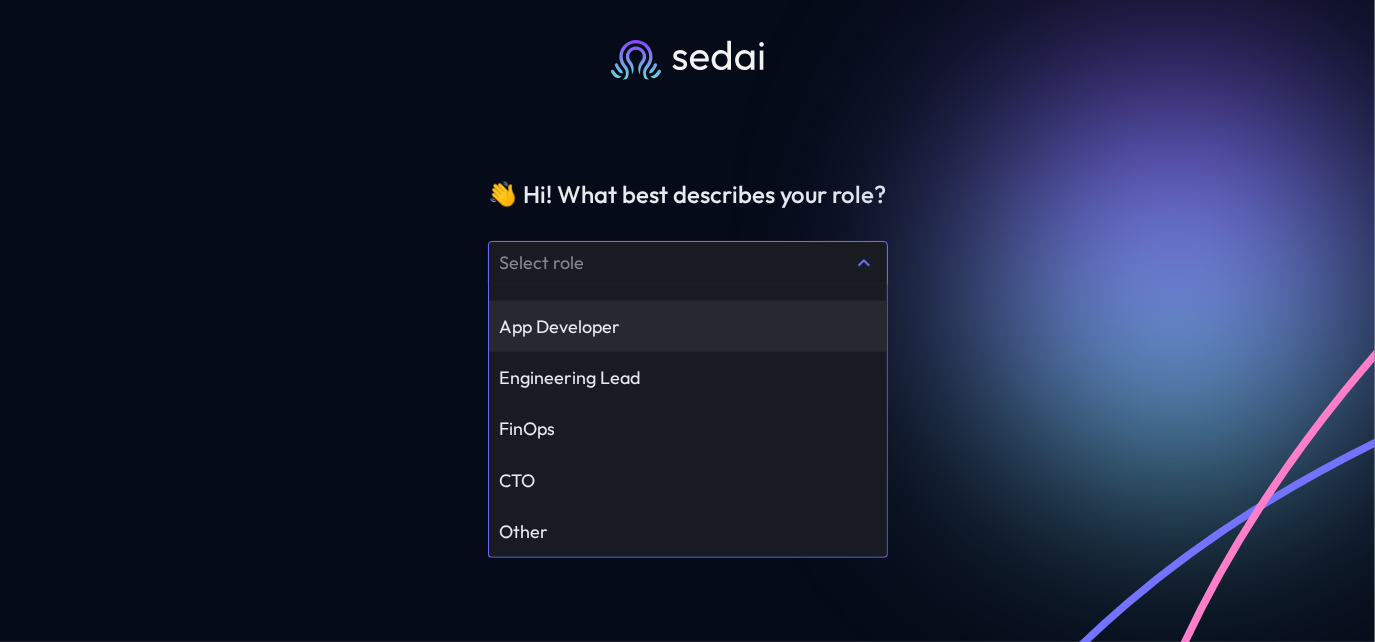 click on "App Developer" at bounding box center (688, 120) 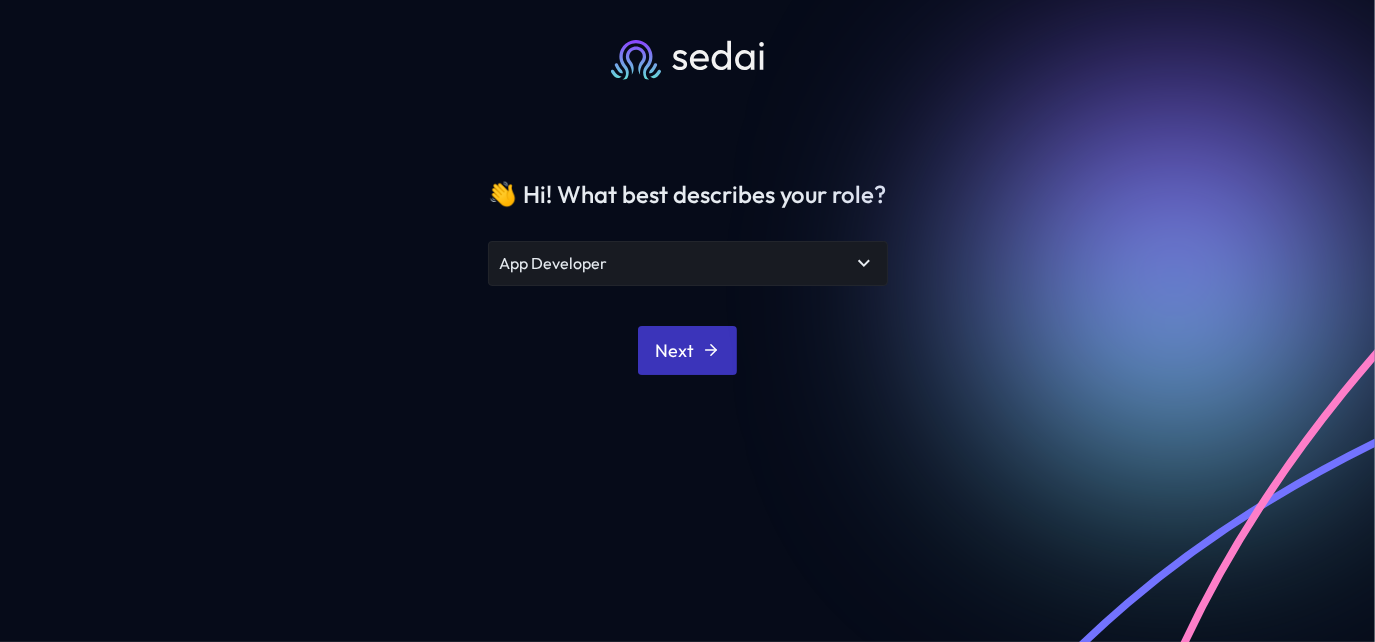 click on "Next" at bounding box center (687, 350) 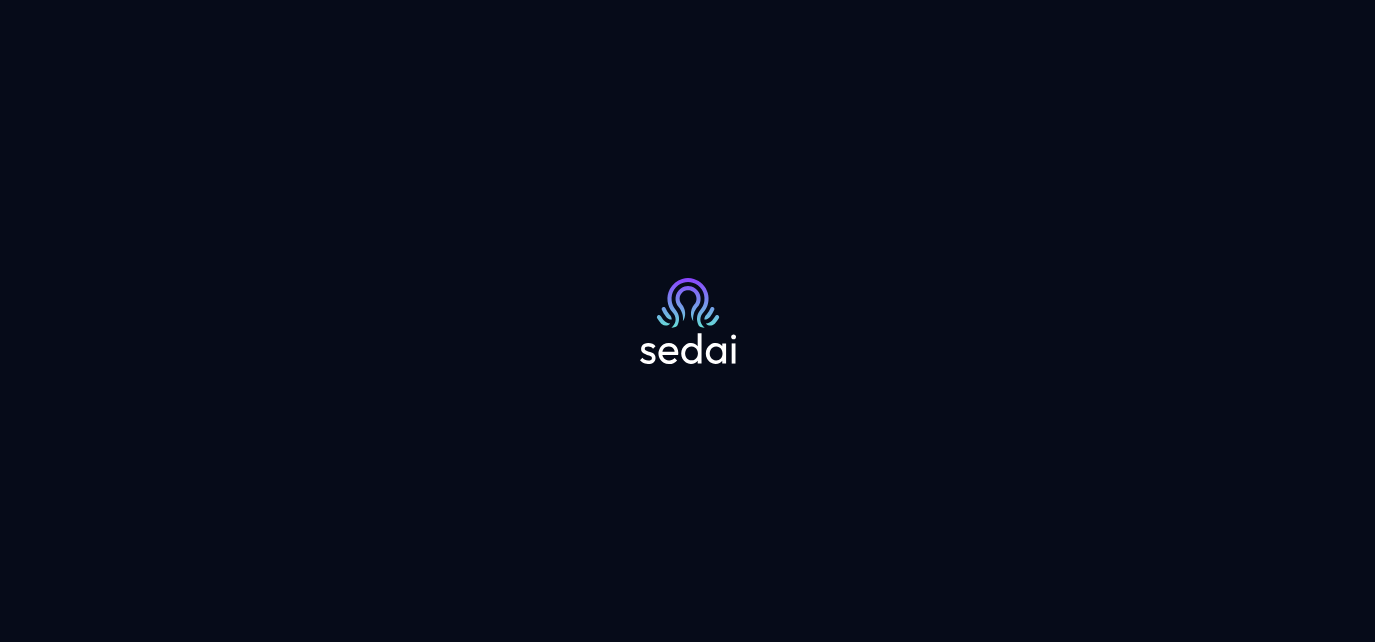scroll, scrollTop: 0, scrollLeft: 0, axis: both 